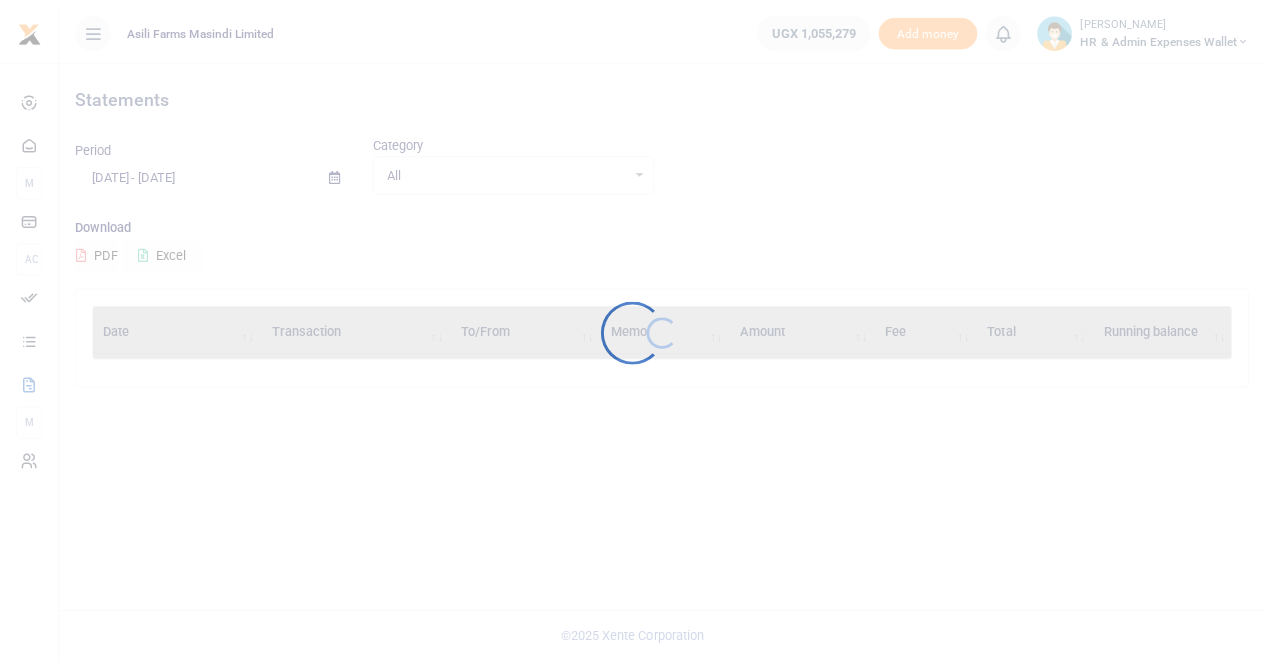 scroll, scrollTop: 0, scrollLeft: 0, axis: both 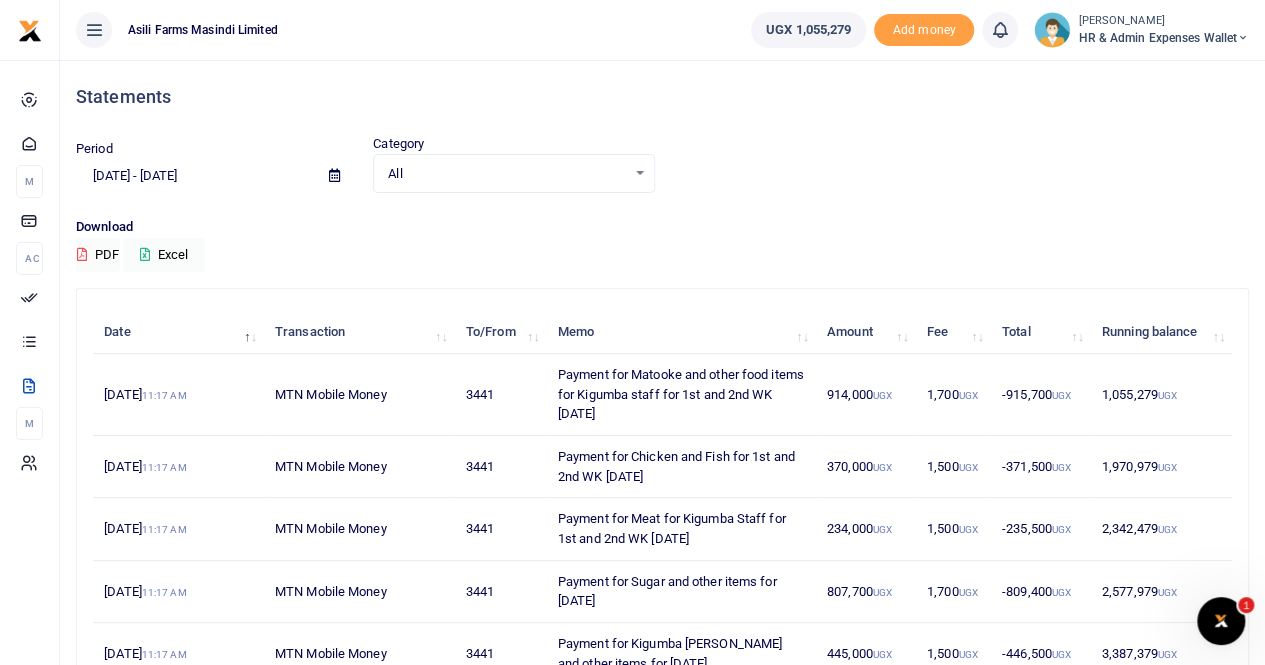 click on "HR & Admin Expenses Wallet" at bounding box center [1163, 38] 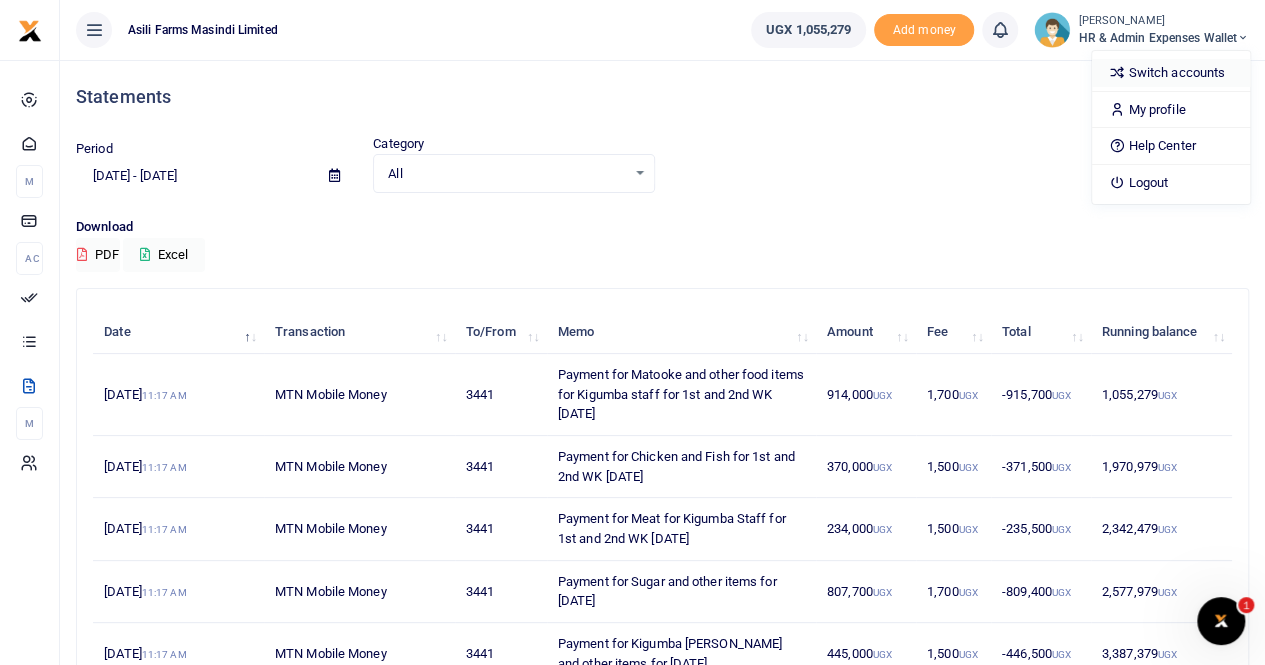 click on "Switch accounts" at bounding box center [1171, 73] 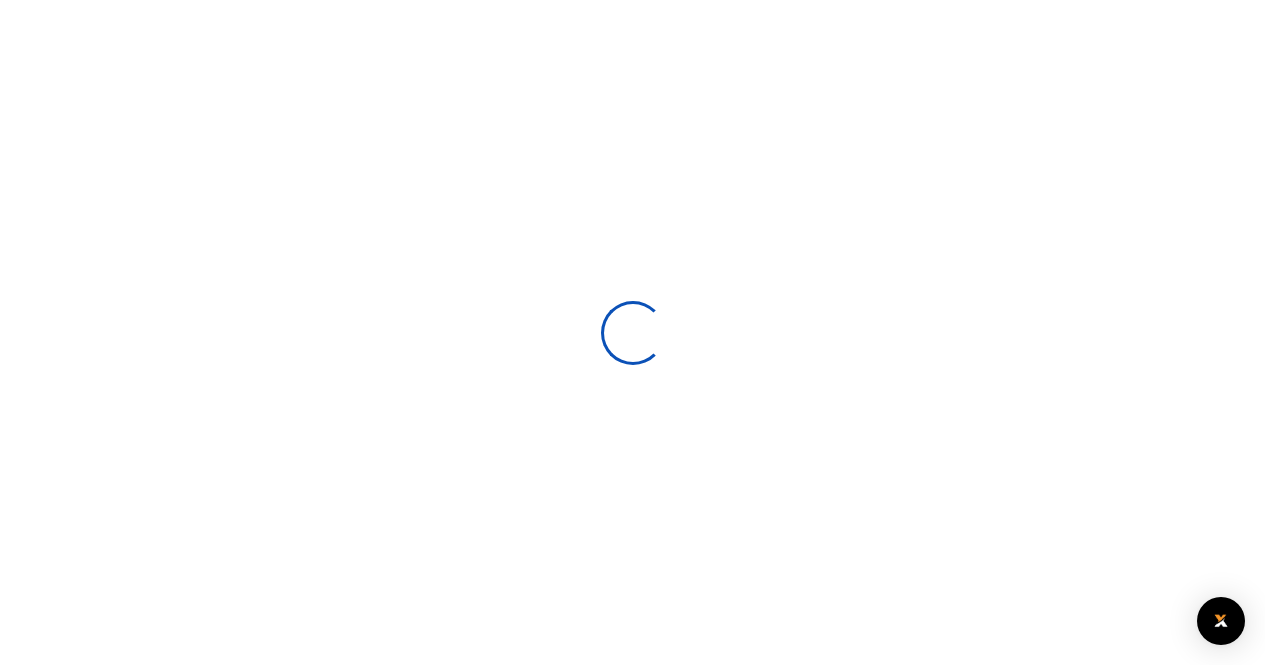 scroll, scrollTop: 0, scrollLeft: 0, axis: both 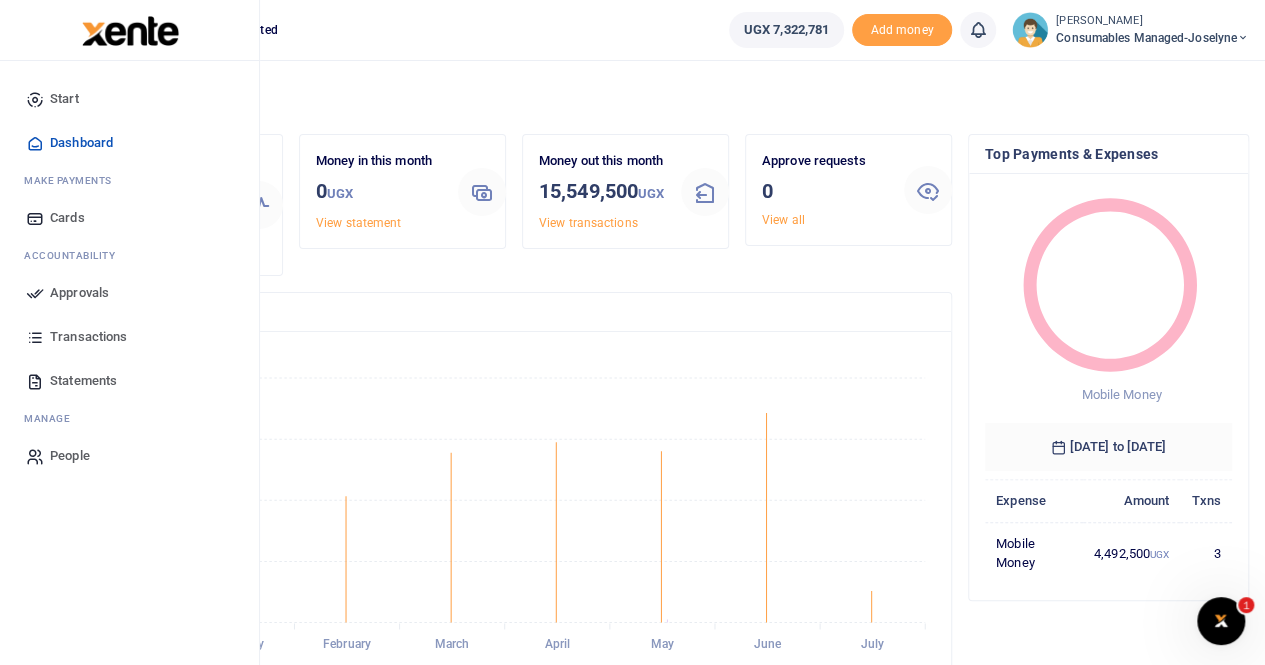 click on "Transactions" at bounding box center [88, 337] 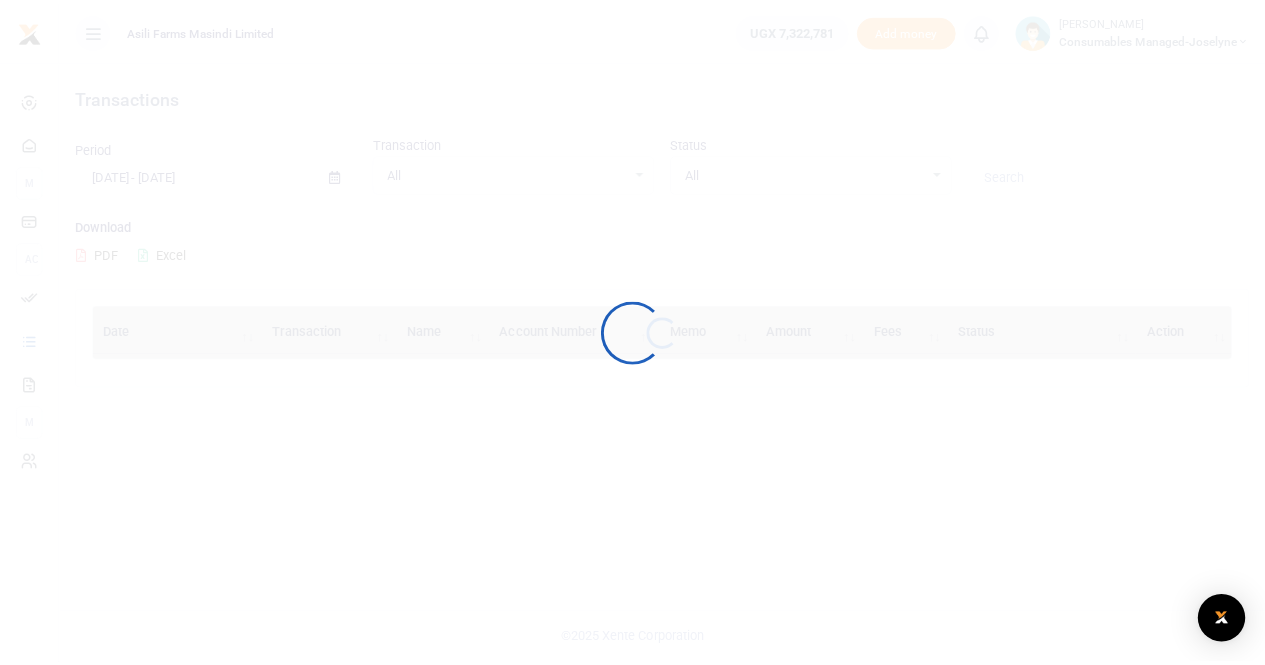scroll, scrollTop: 0, scrollLeft: 0, axis: both 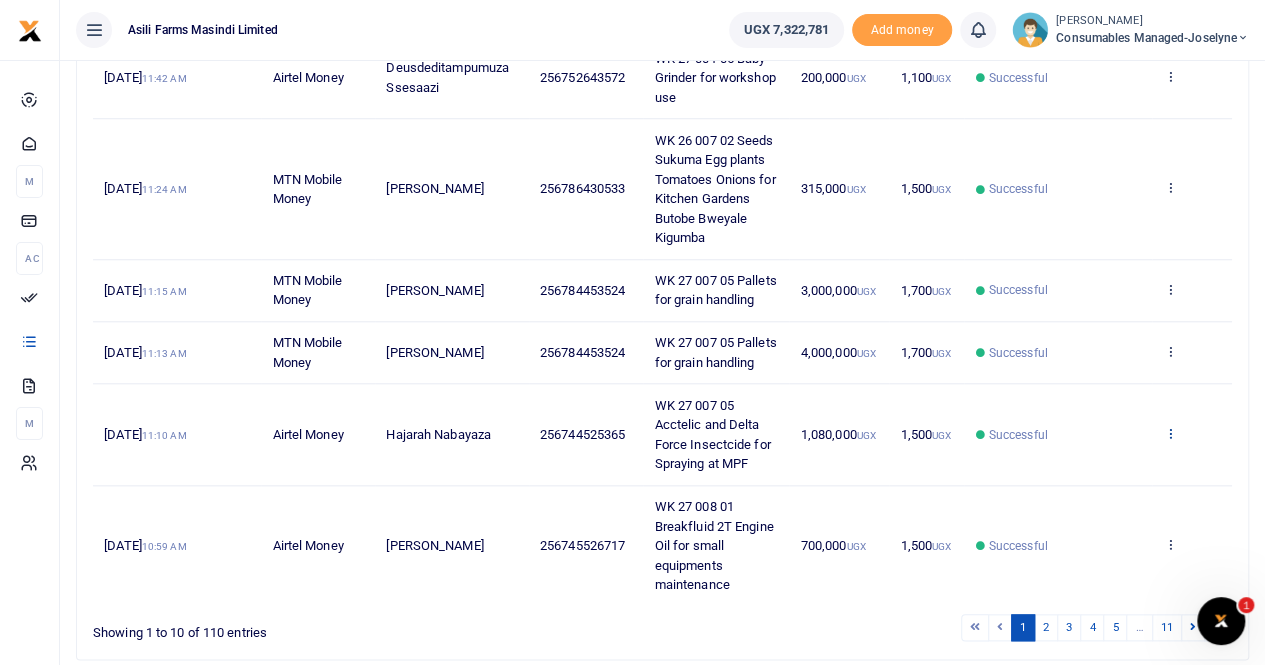 click at bounding box center [1169, 433] 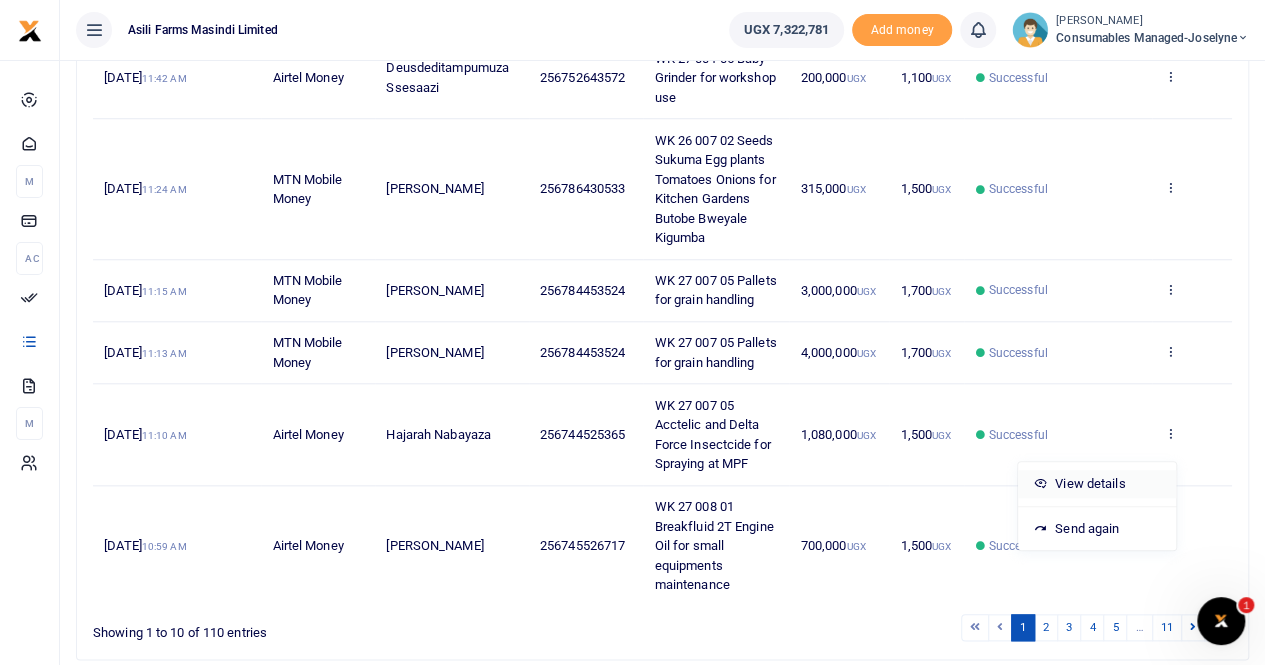 click on "View details" at bounding box center [1097, 484] 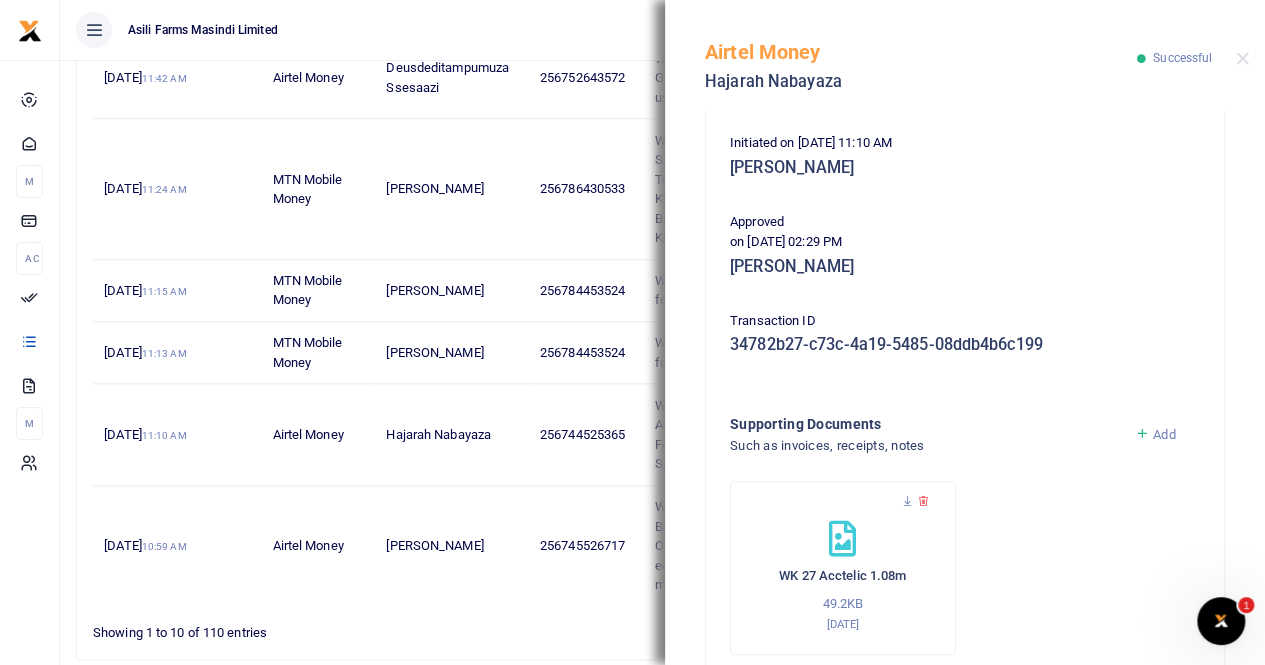 scroll, scrollTop: 500, scrollLeft: 0, axis: vertical 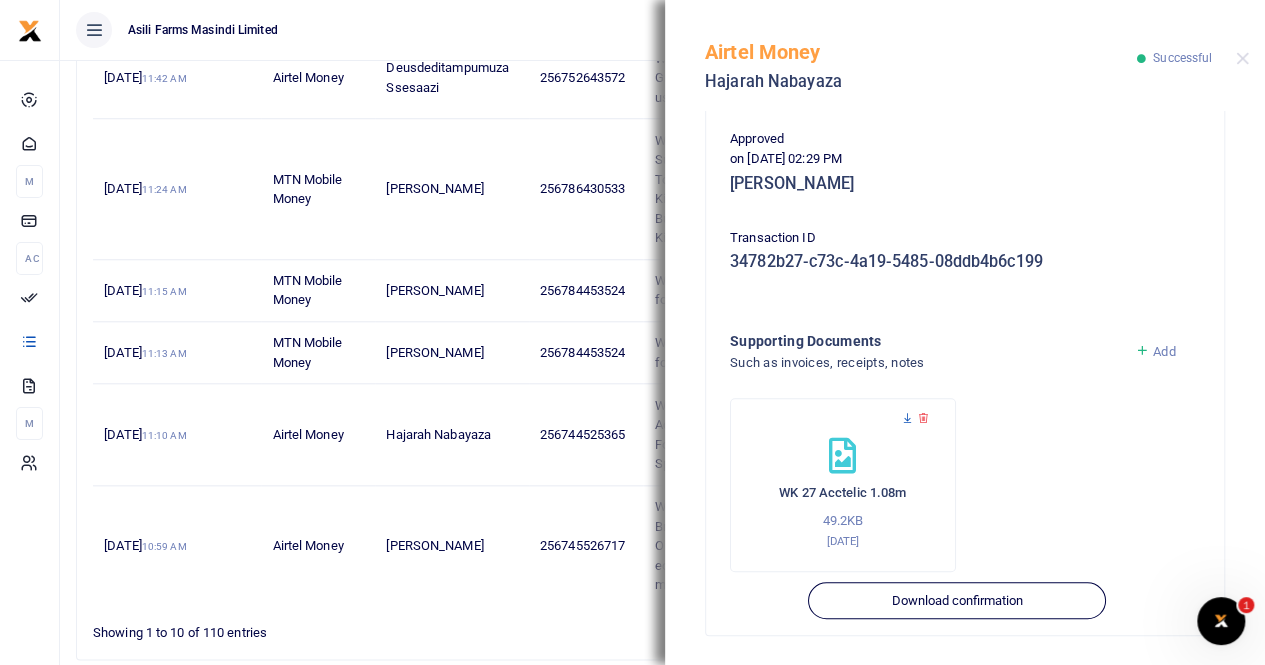 click at bounding box center (907, 418) 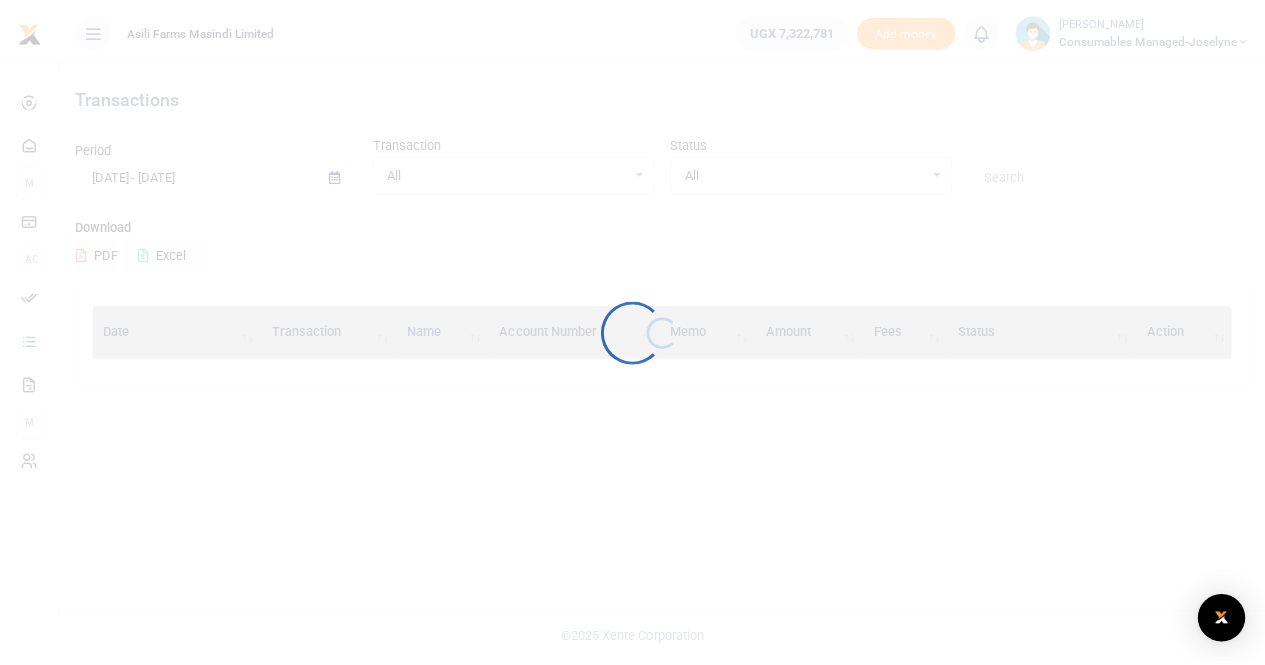 scroll, scrollTop: 0, scrollLeft: 0, axis: both 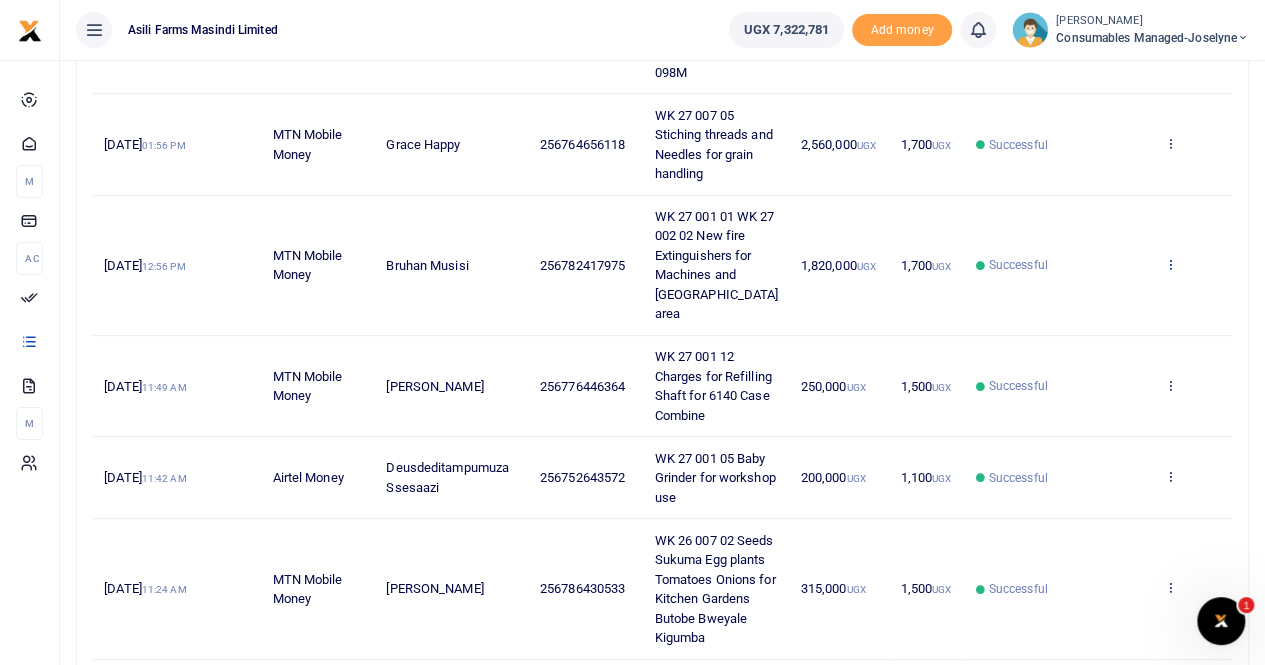 click at bounding box center (1169, 264) 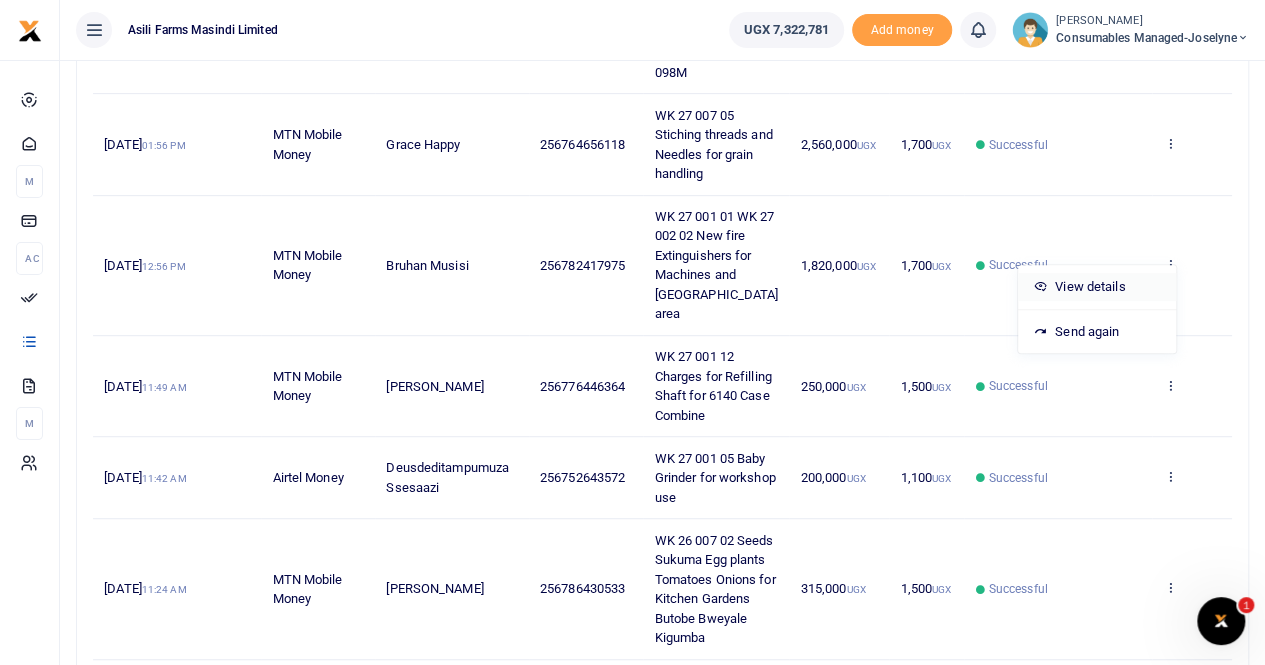 click on "View details" at bounding box center [1097, 287] 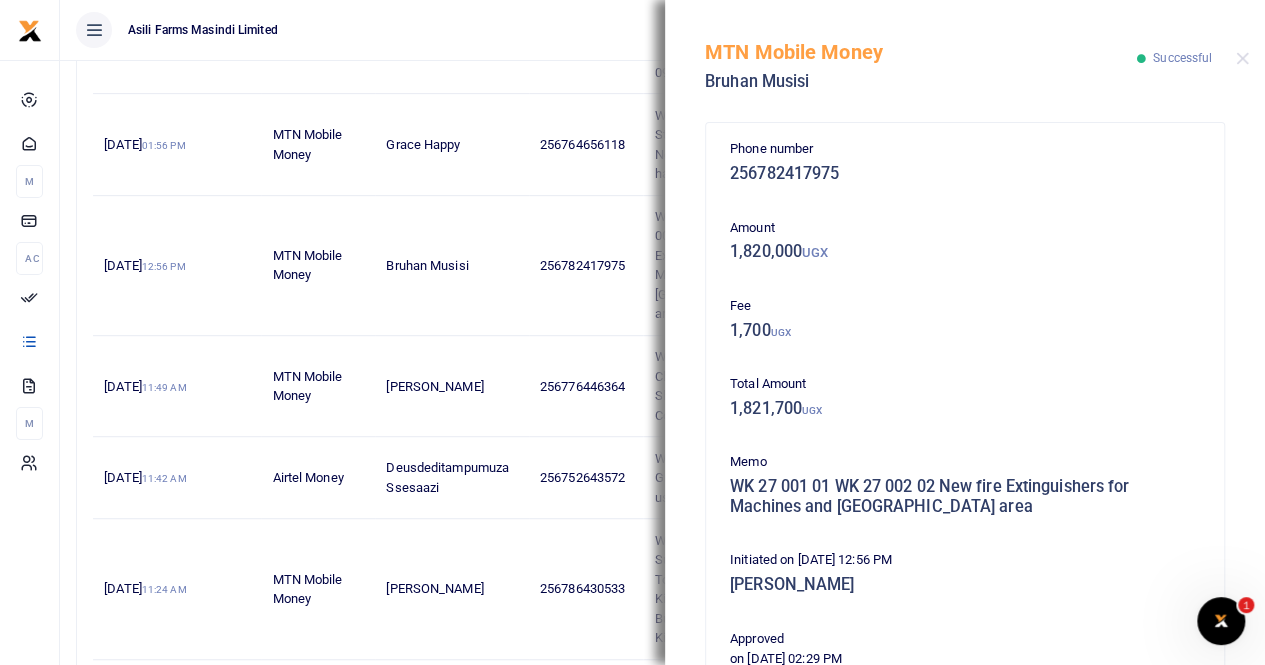 scroll, scrollTop: 400, scrollLeft: 0, axis: vertical 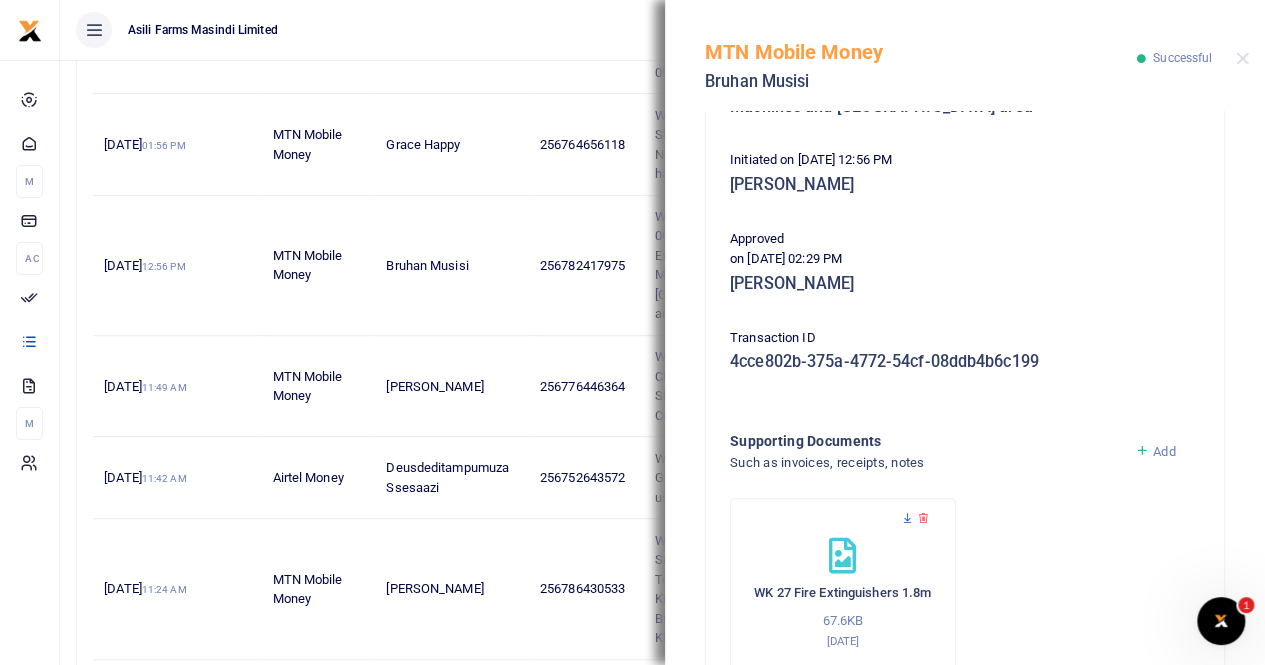 click at bounding box center [907, 518] 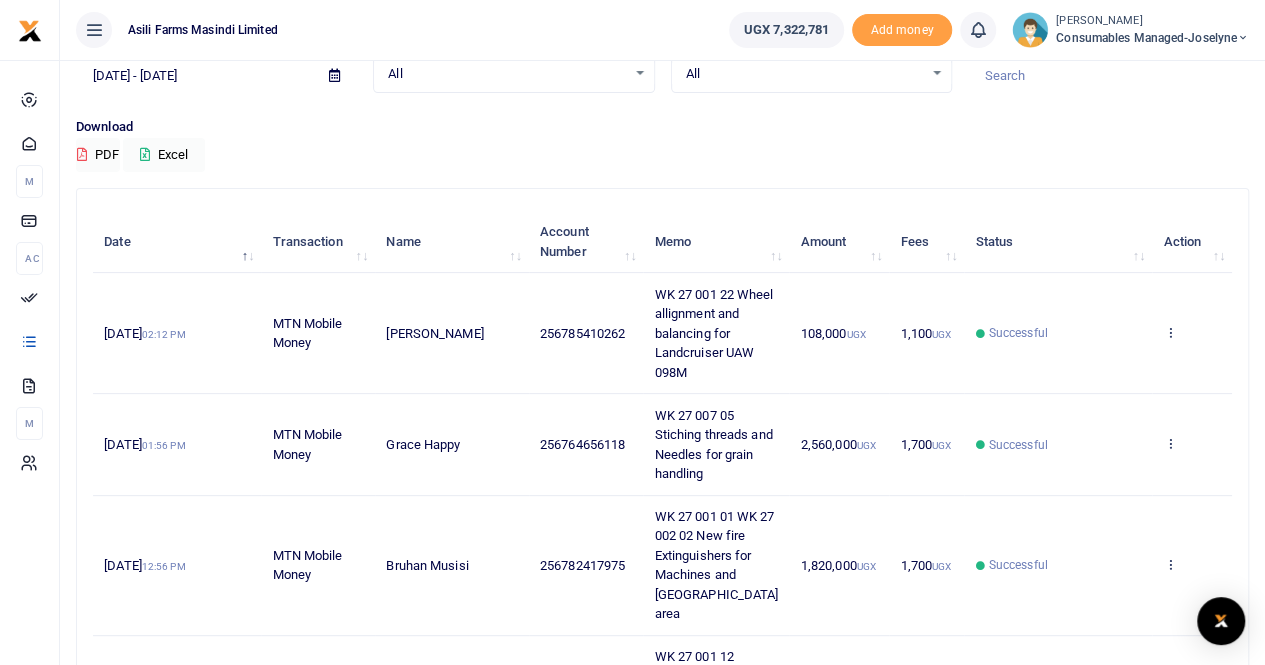 scroll, scrollTop: 200, scrollLeft: 0, axis: vertical 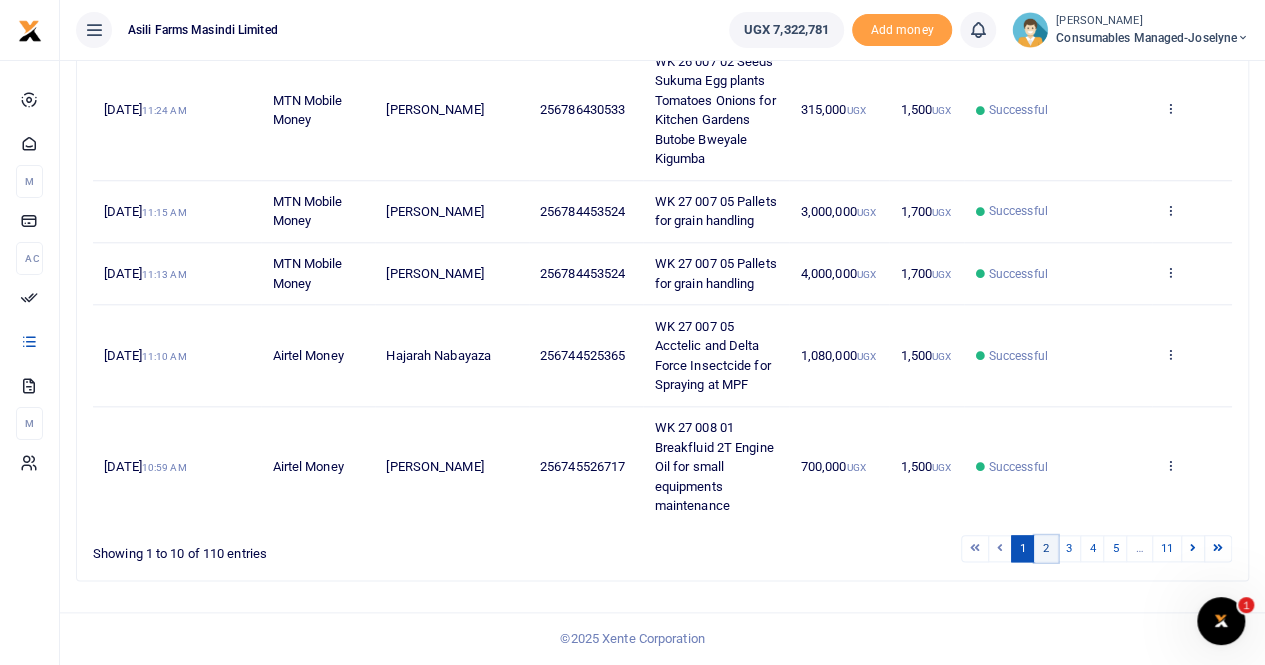 click on "2" at bounding box center (1046, 548) 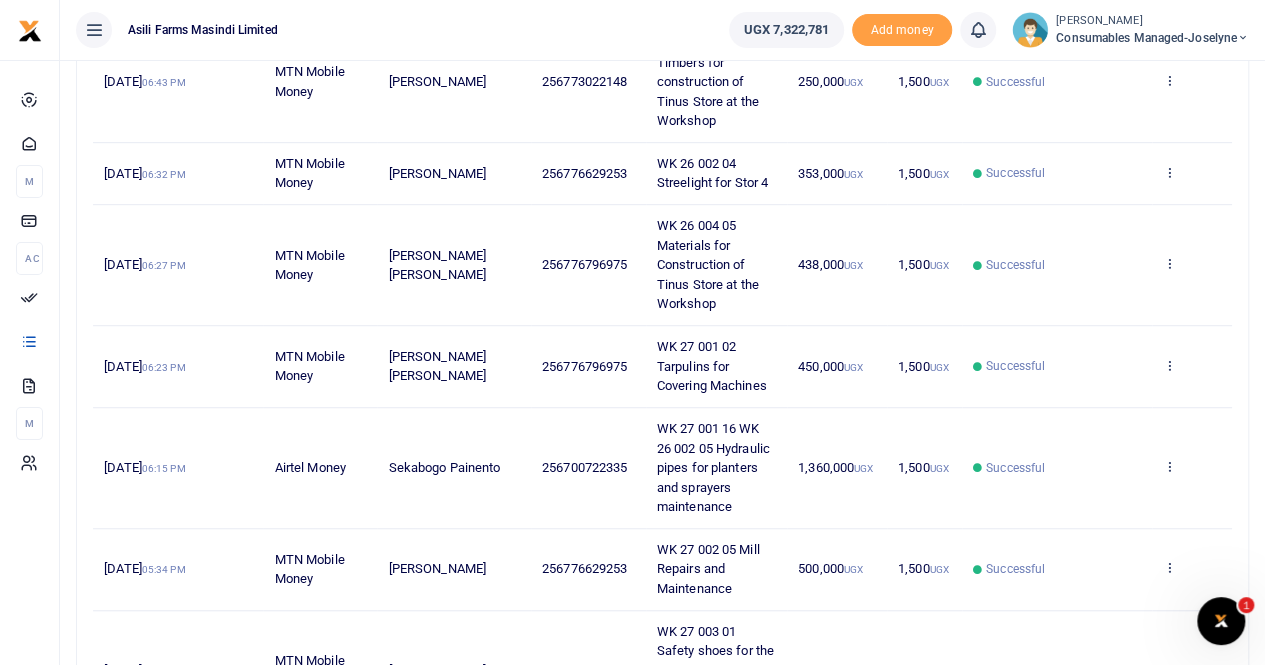 scroll, scrollTop: 392, scrollLeft: 0, axis: vertical 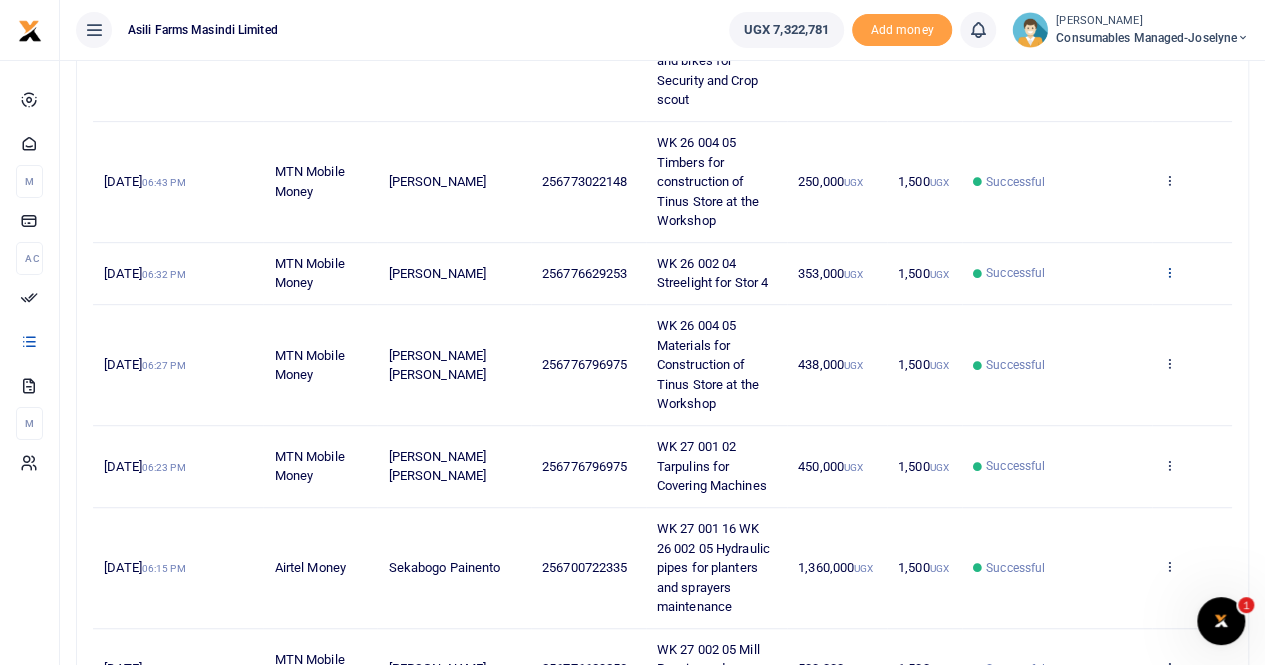 click at bounding box center [1169, 272] 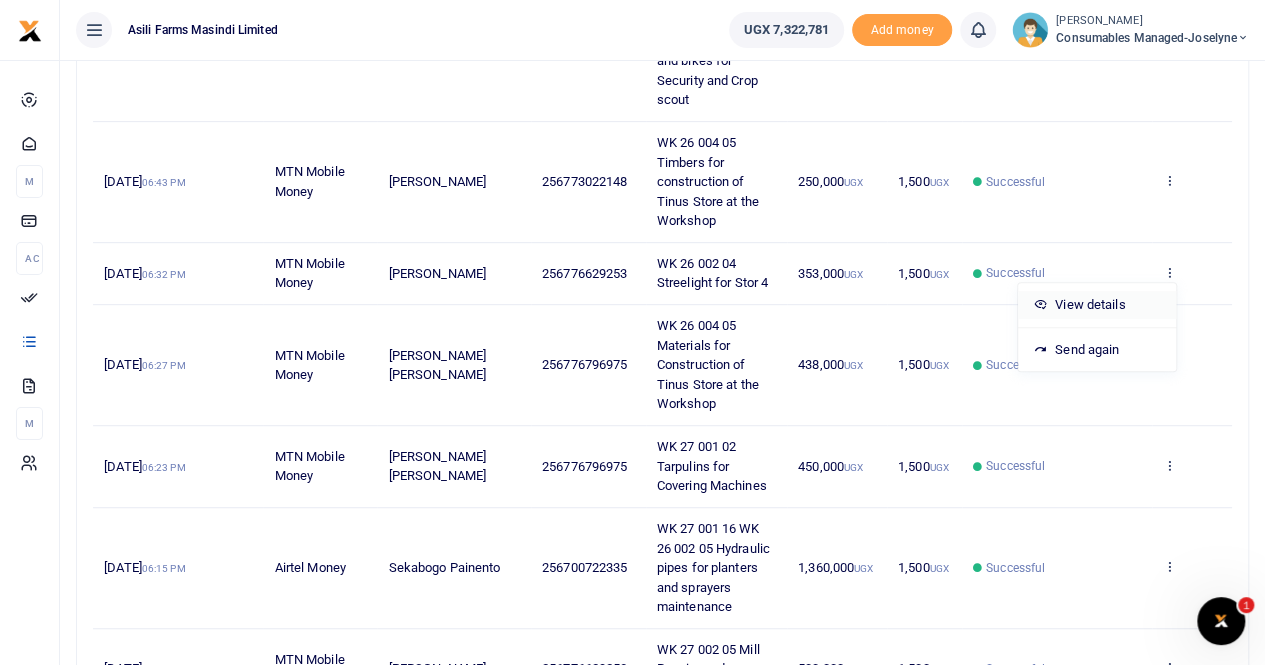 click on "View details" at bounding box center [1097, 305] 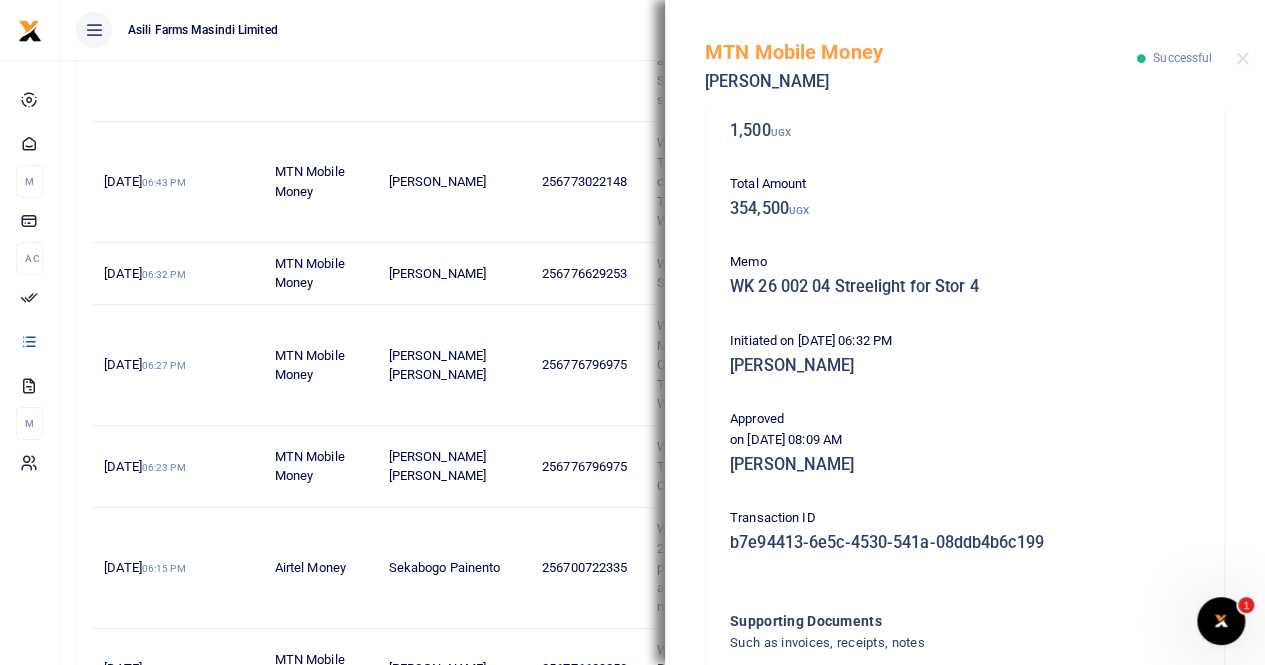 scroll, scrollTop: 397, scrollLeft: 0, axis: vertical 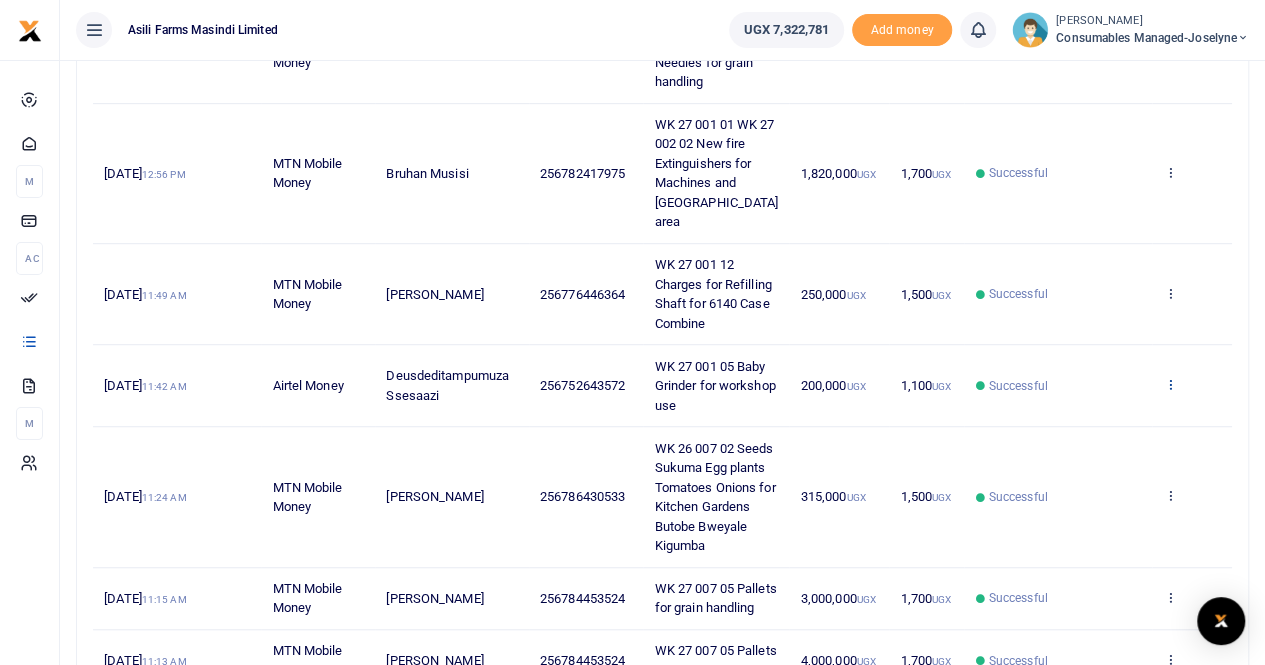 click at bounding box center [1169, 384] 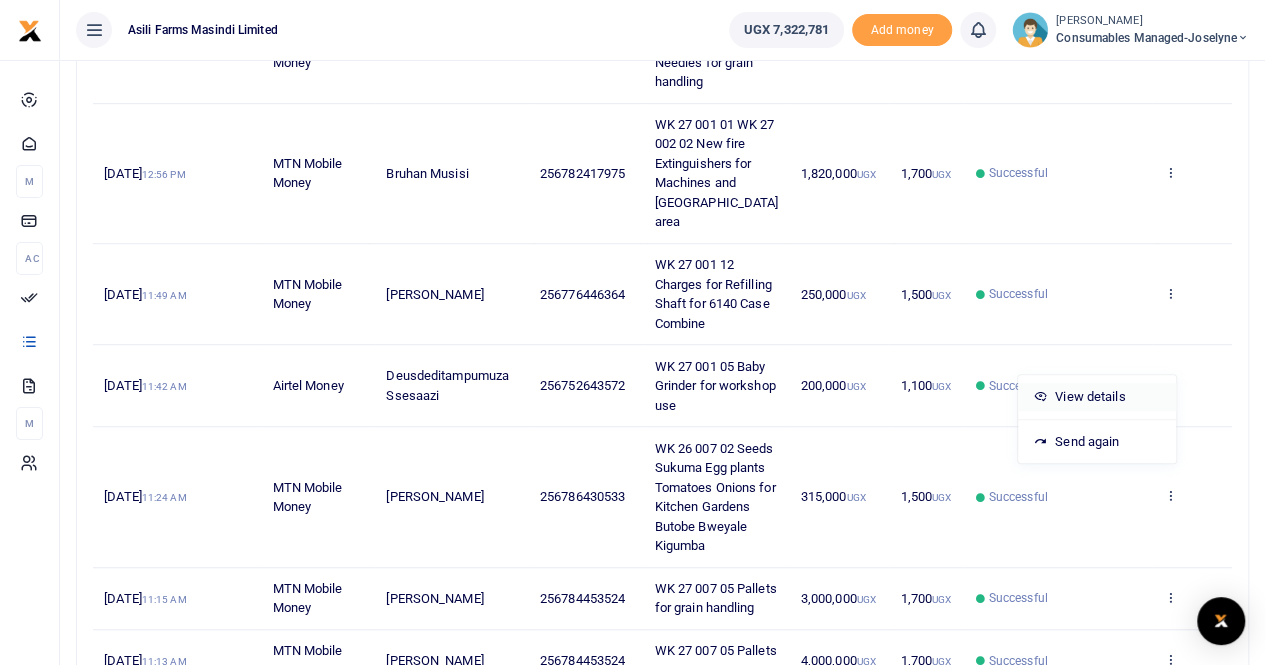 click on "View details" at bounding box center (1097, 397) 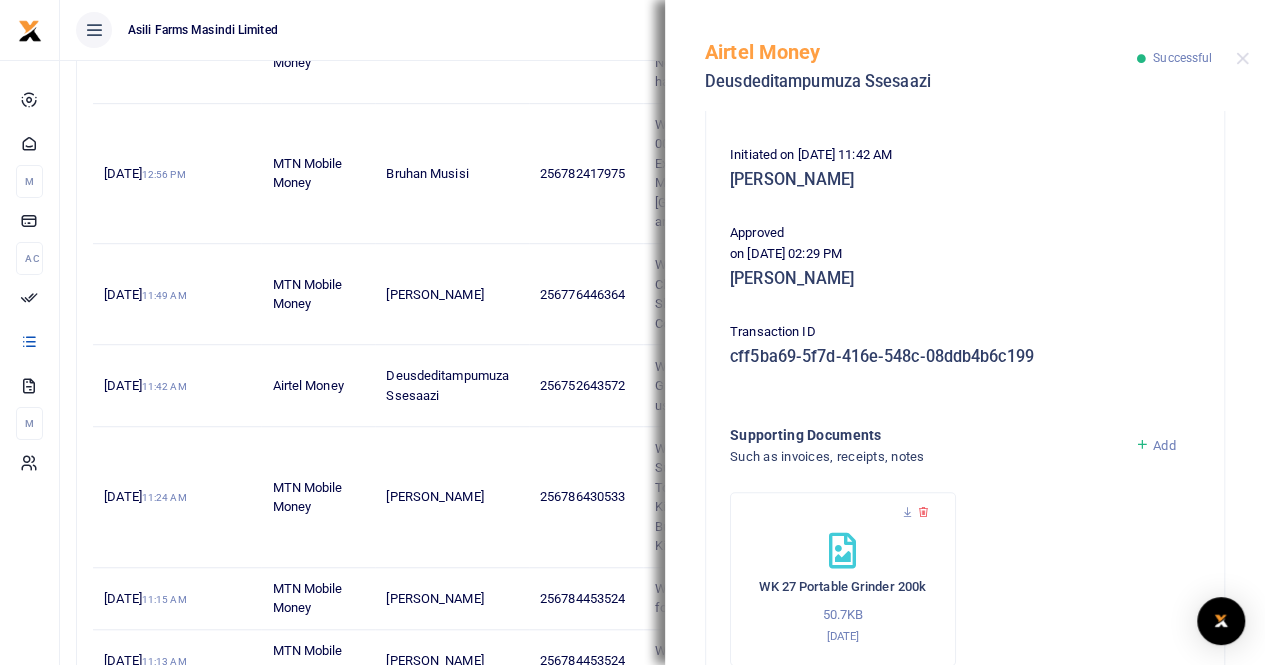scroll, scrollTop: 400, scrollLeft: 0, axis: vertical 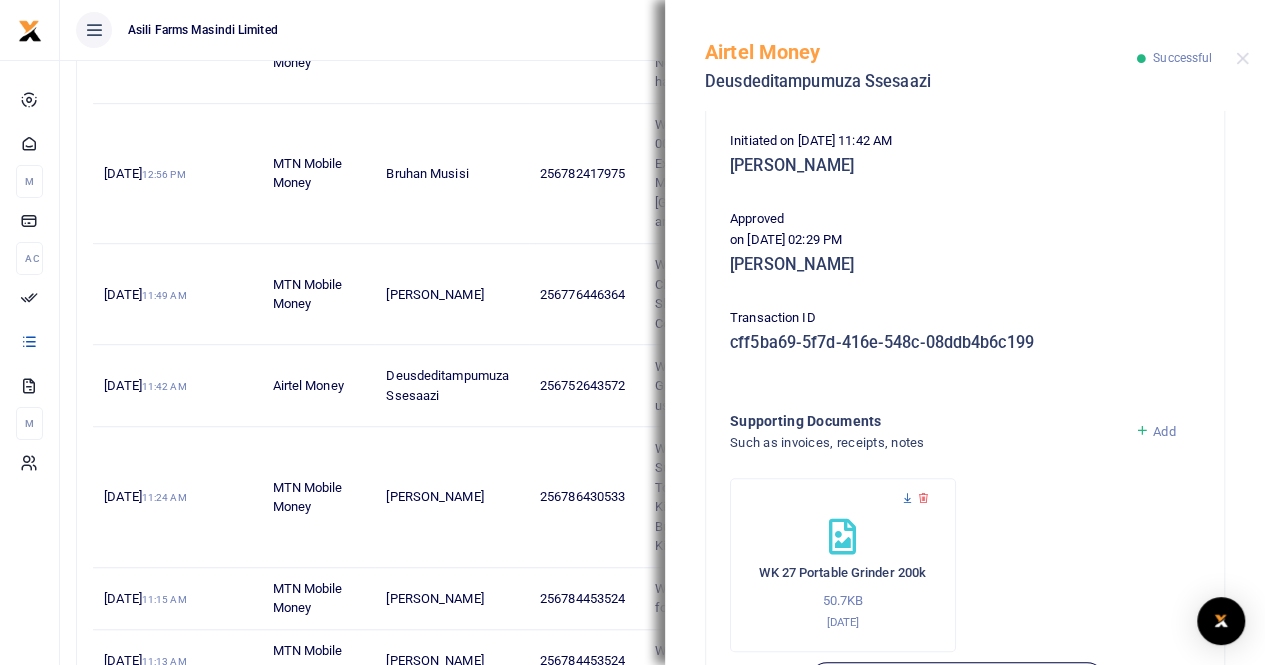 click at bounding box center (907, 498) 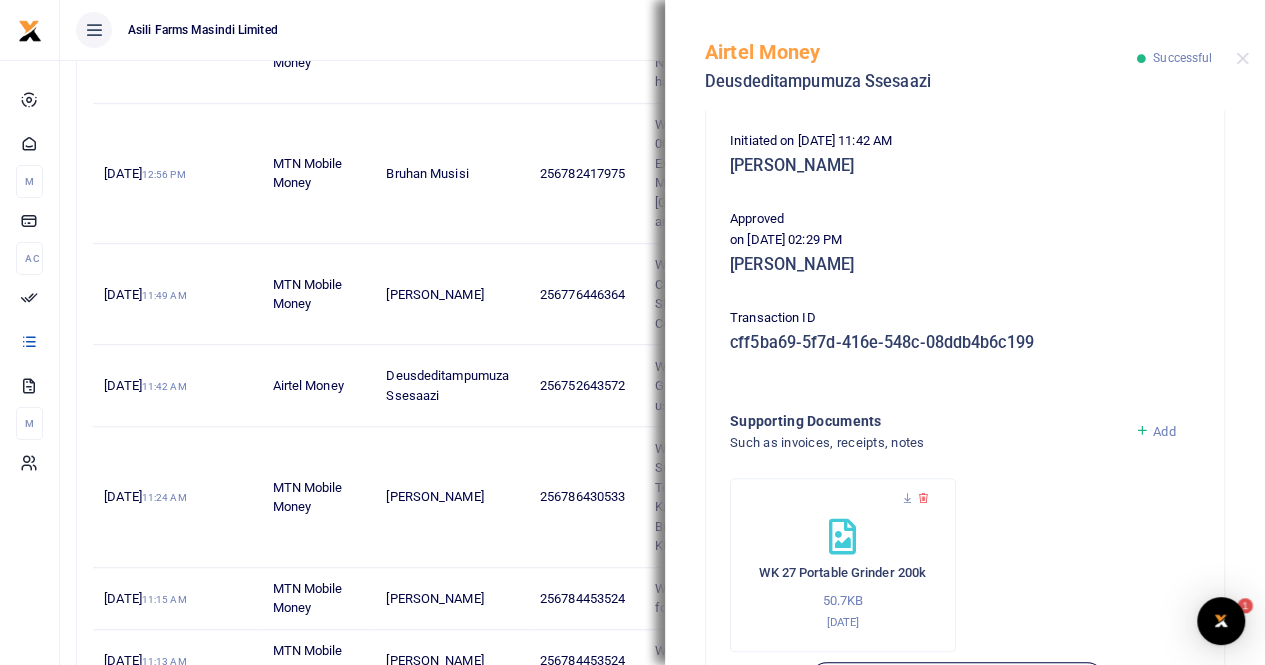 scroll, scrollTop: 0, scrollLeft: 0, axis: both 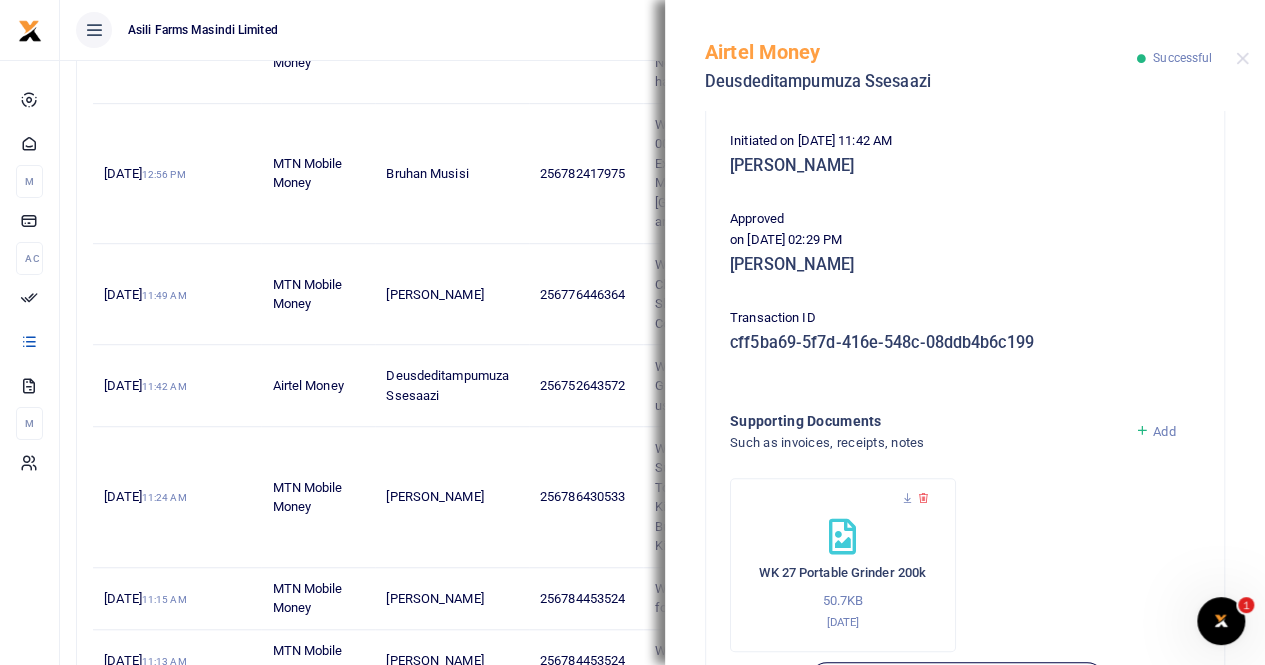 click at bounding box center (1242, 58) 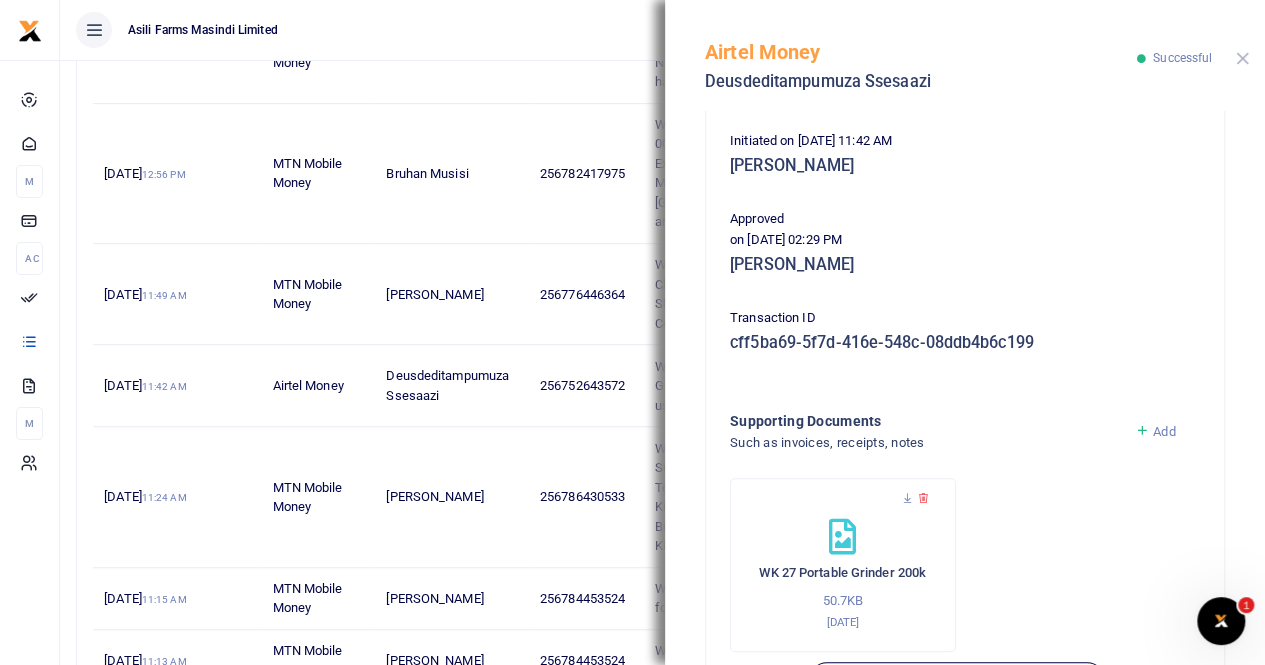 click at bounding box center [1242, 58] 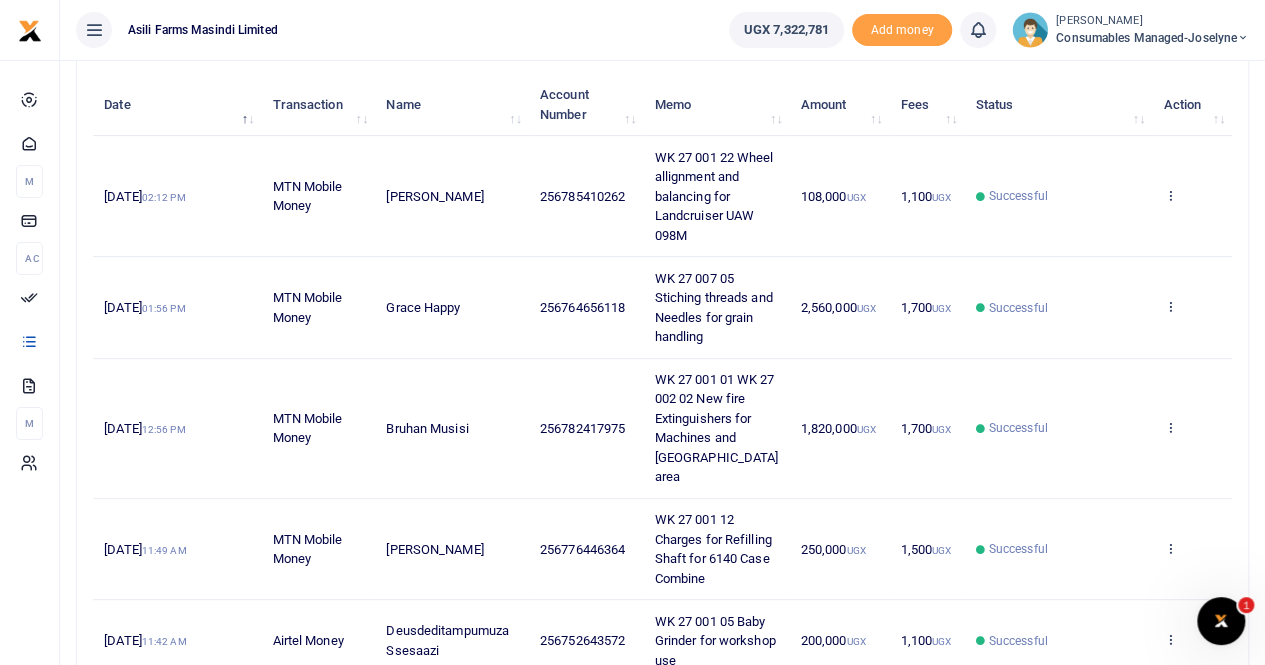scroll, scrollTop: 0, scrollLeft: 0, axis: both 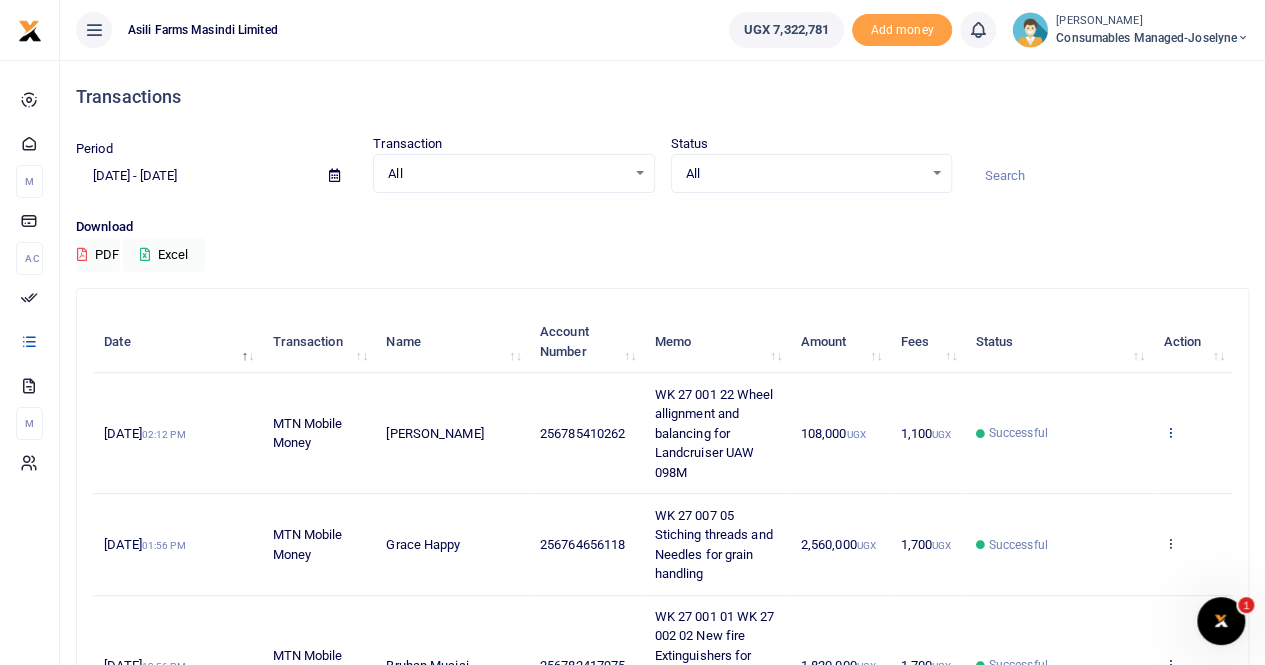 click at bounding box center (1169, 432) 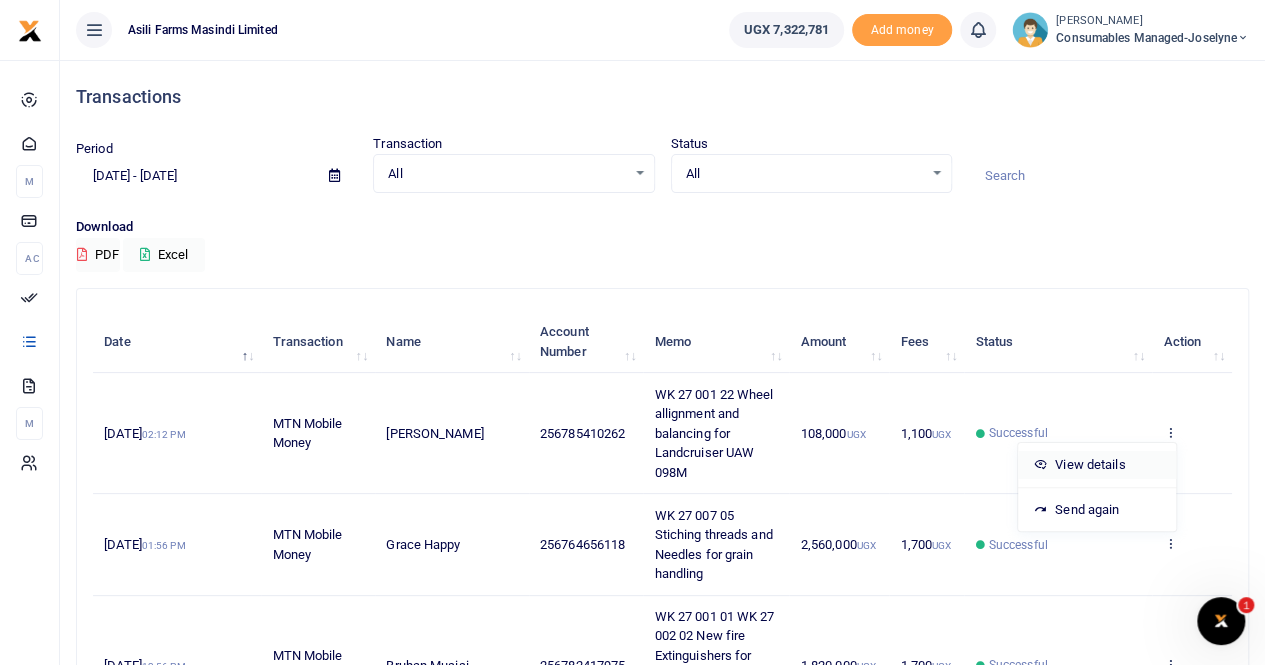 click on "View details" at bounding box center [1097, 465] 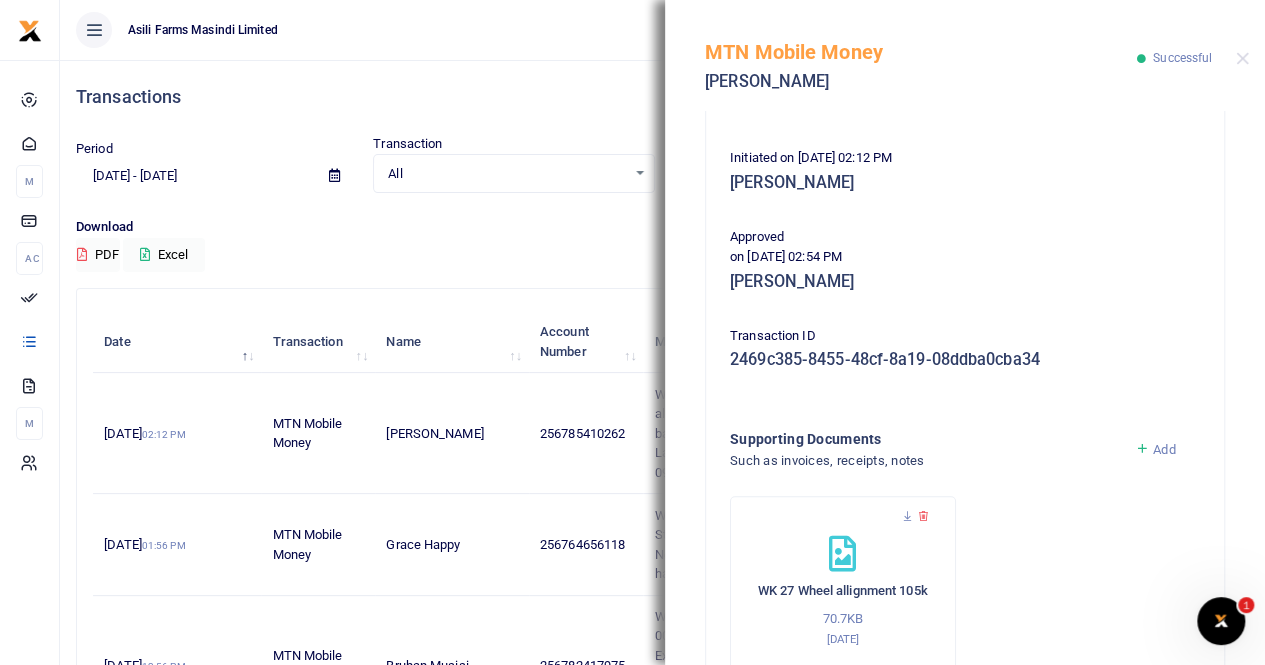 scroll, scrollTop: 500, scrollLeft: 0, axis: vertical 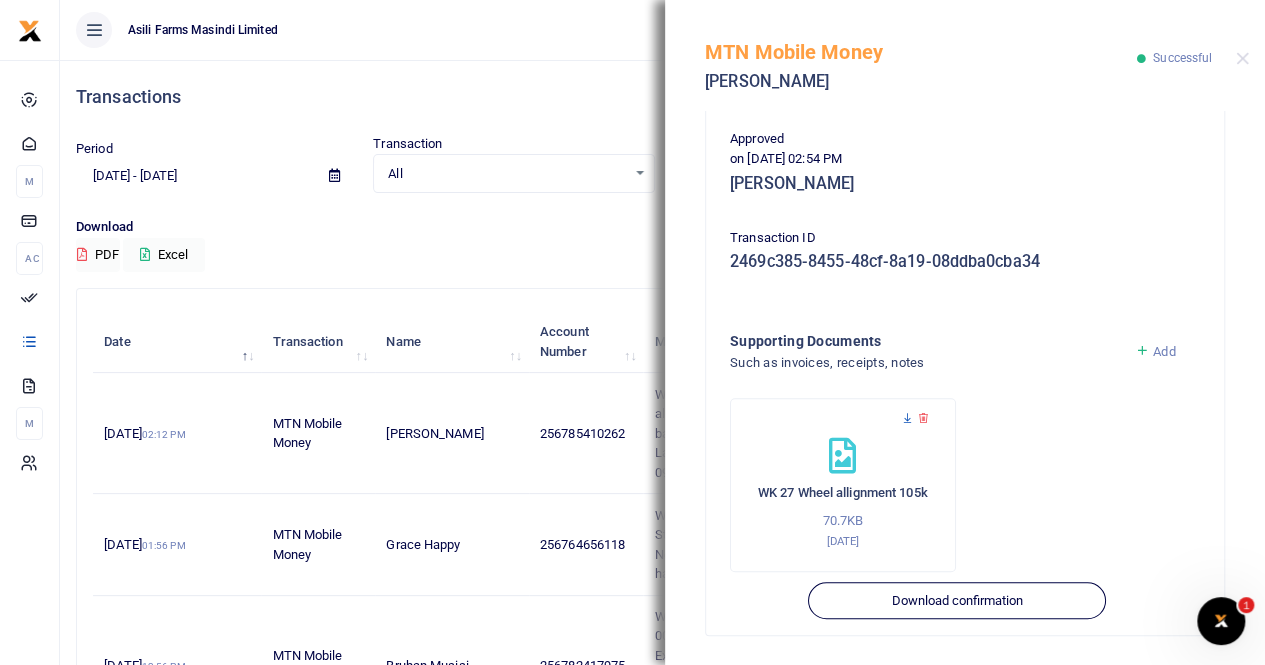 click at bounding box center [907, 418] 